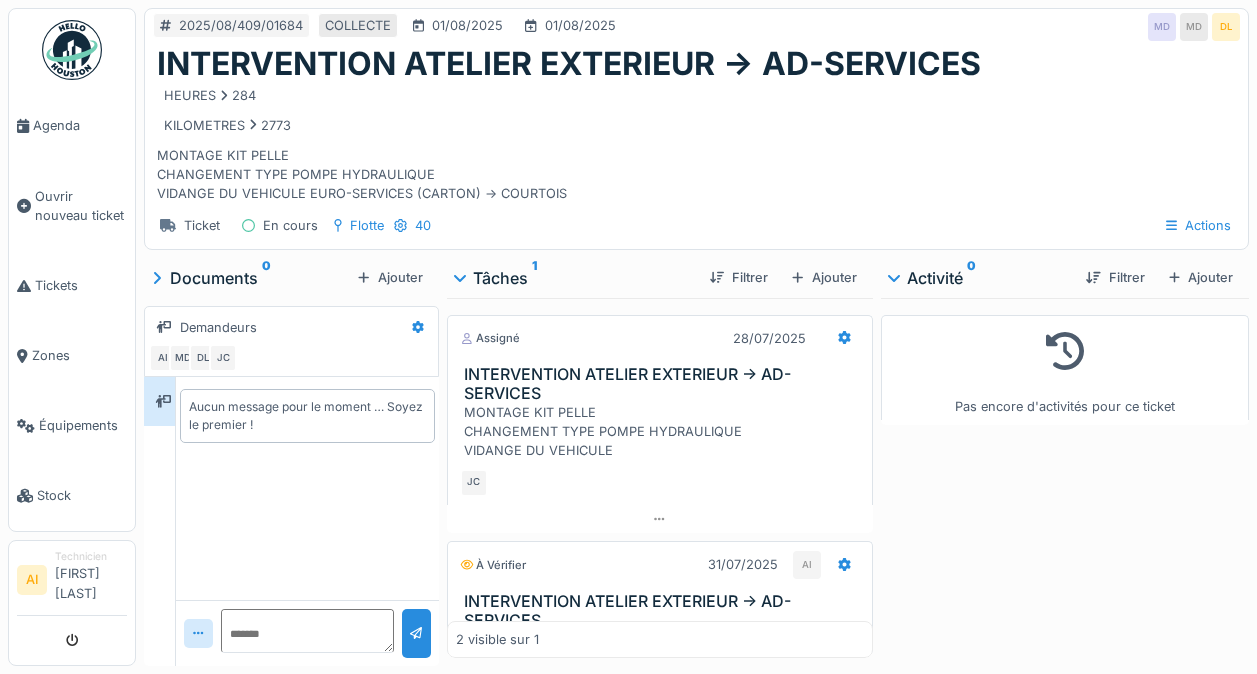 scroll, scrollTop: 15, scrollLeft: 0, axis: vertical 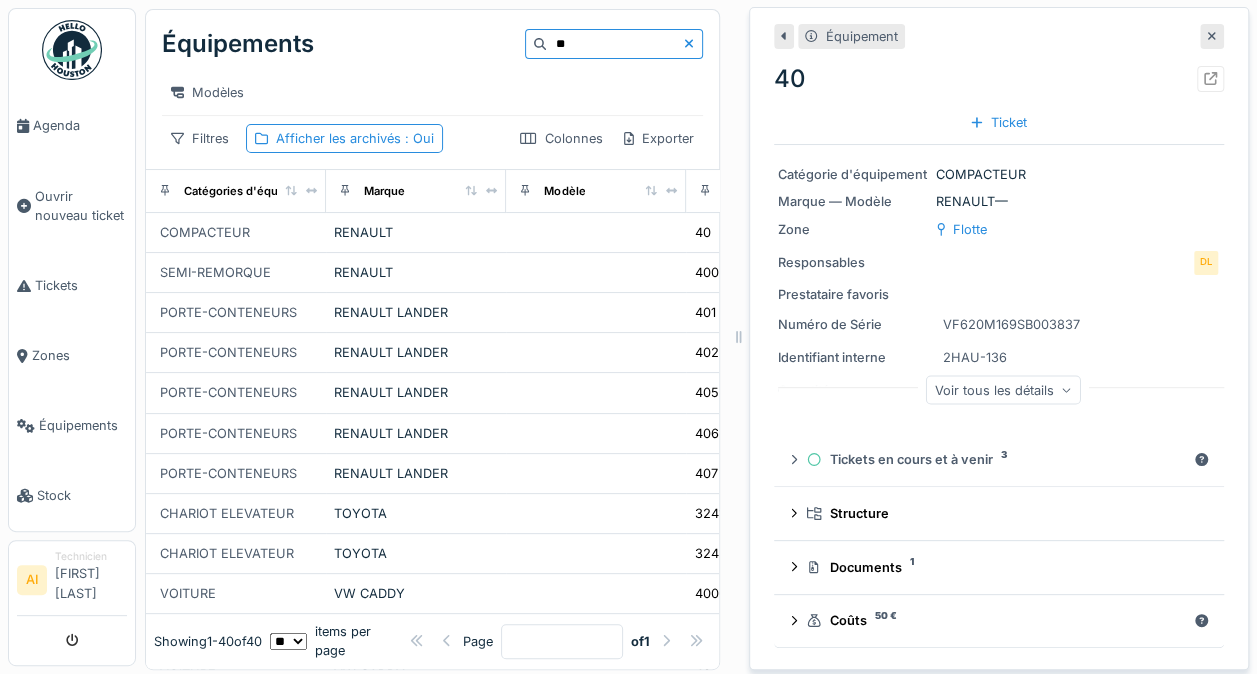 type on "*" 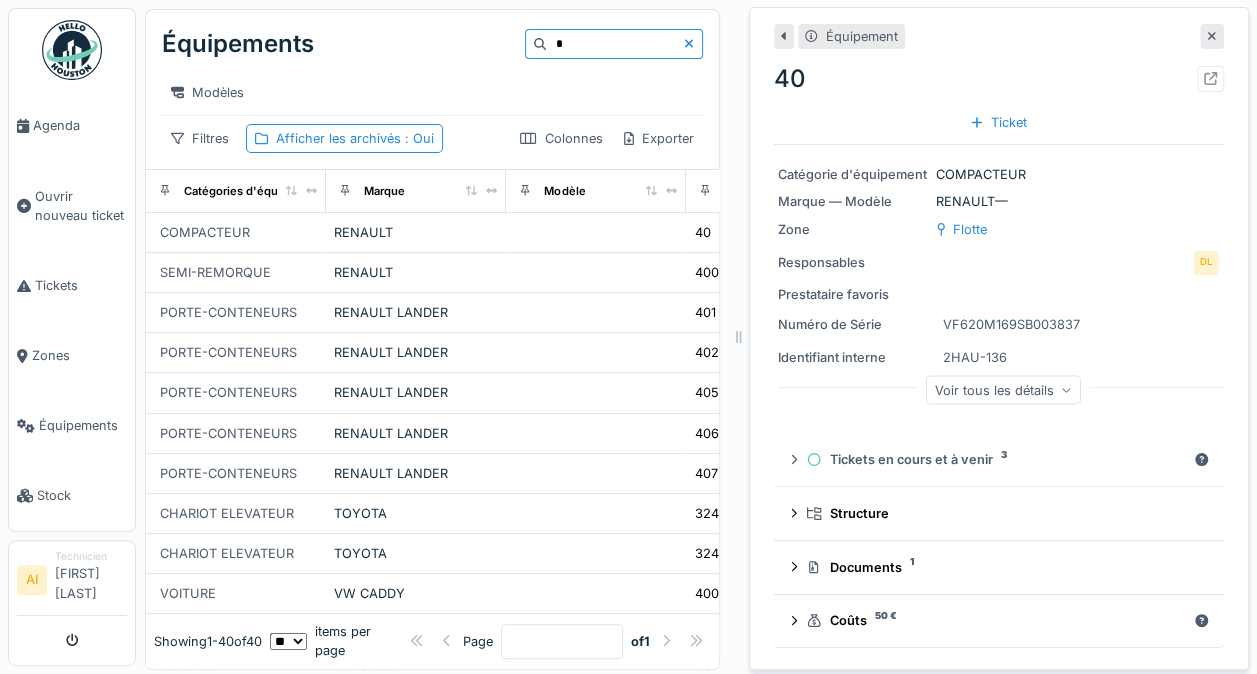 type 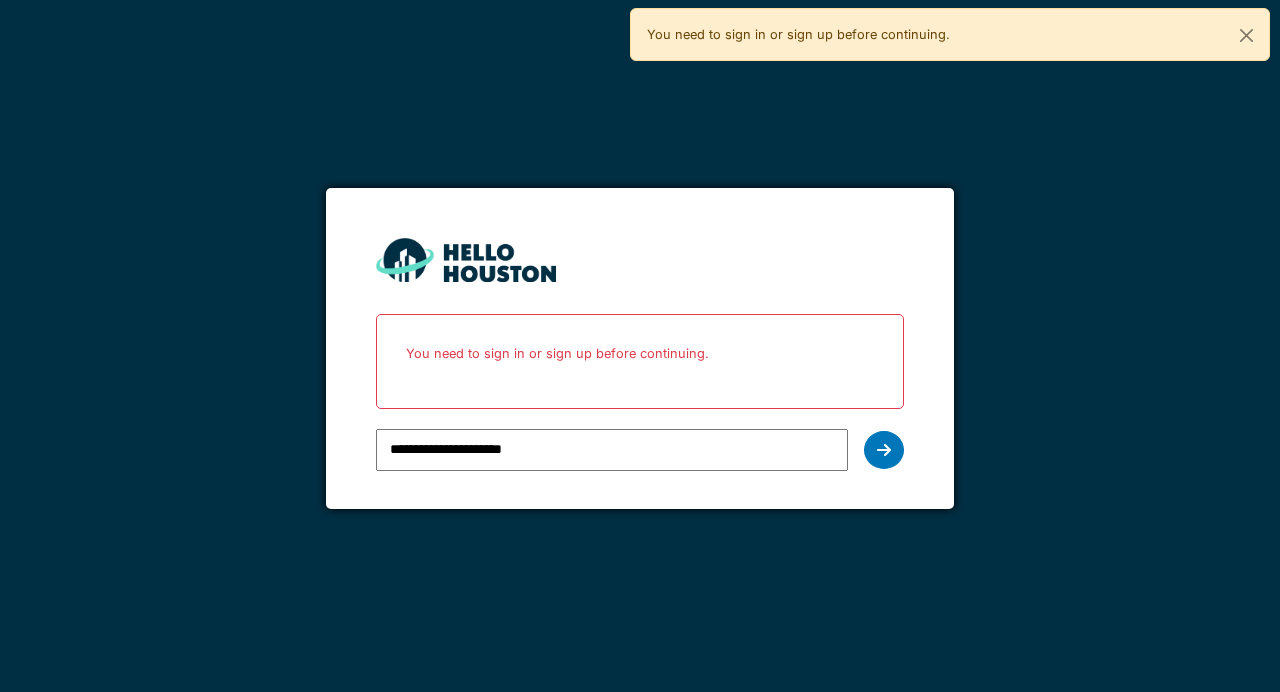 scroll, scrollTop: 0, scrollLeft: 0, axis: both 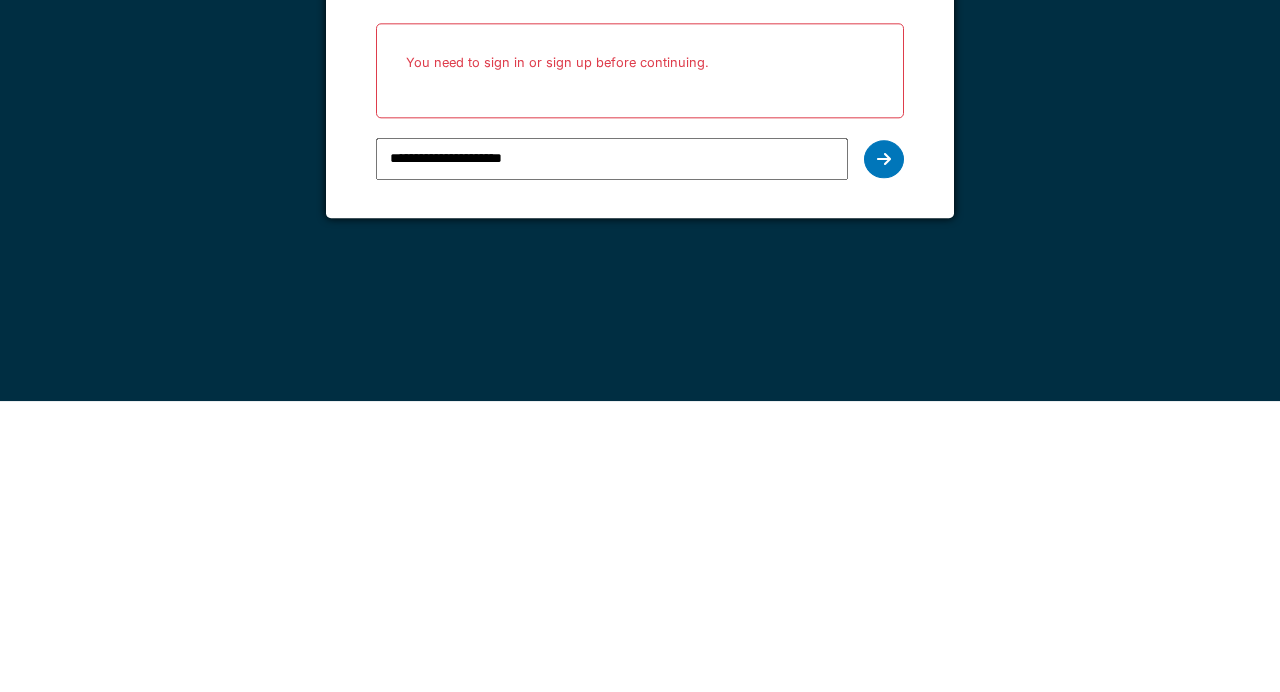 click at bounding box center [884, 450] 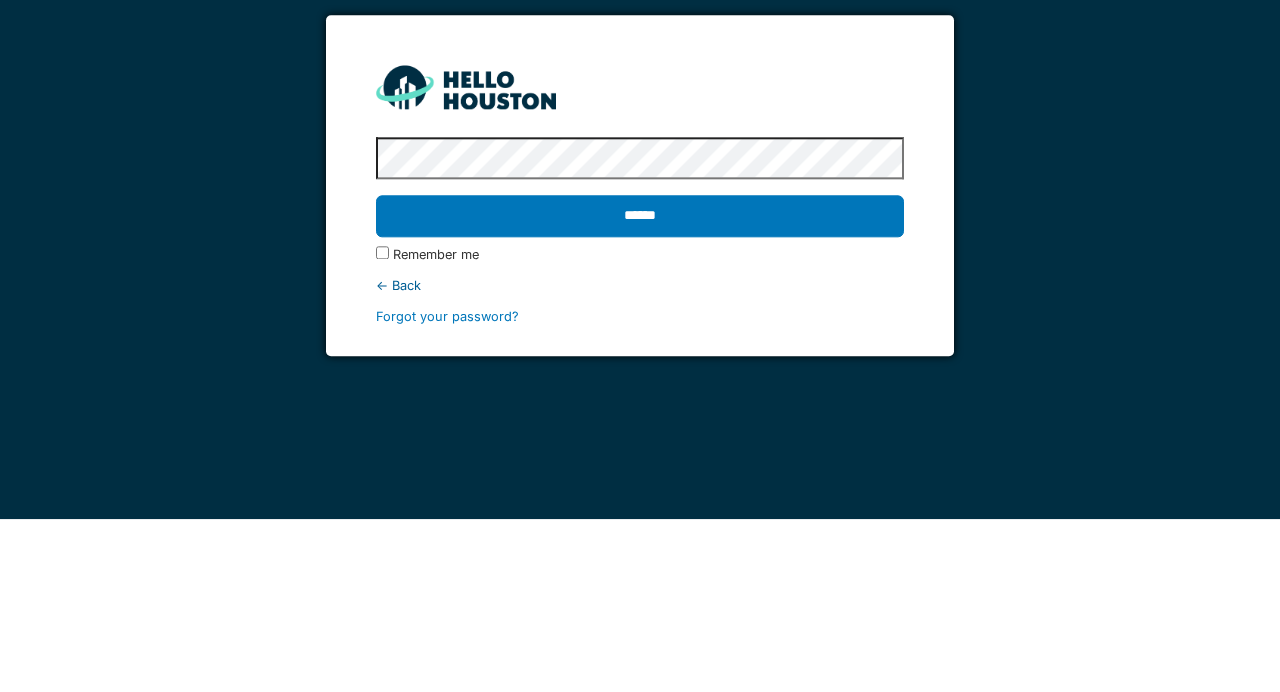 click on "******" at bounding box center [639, 389] 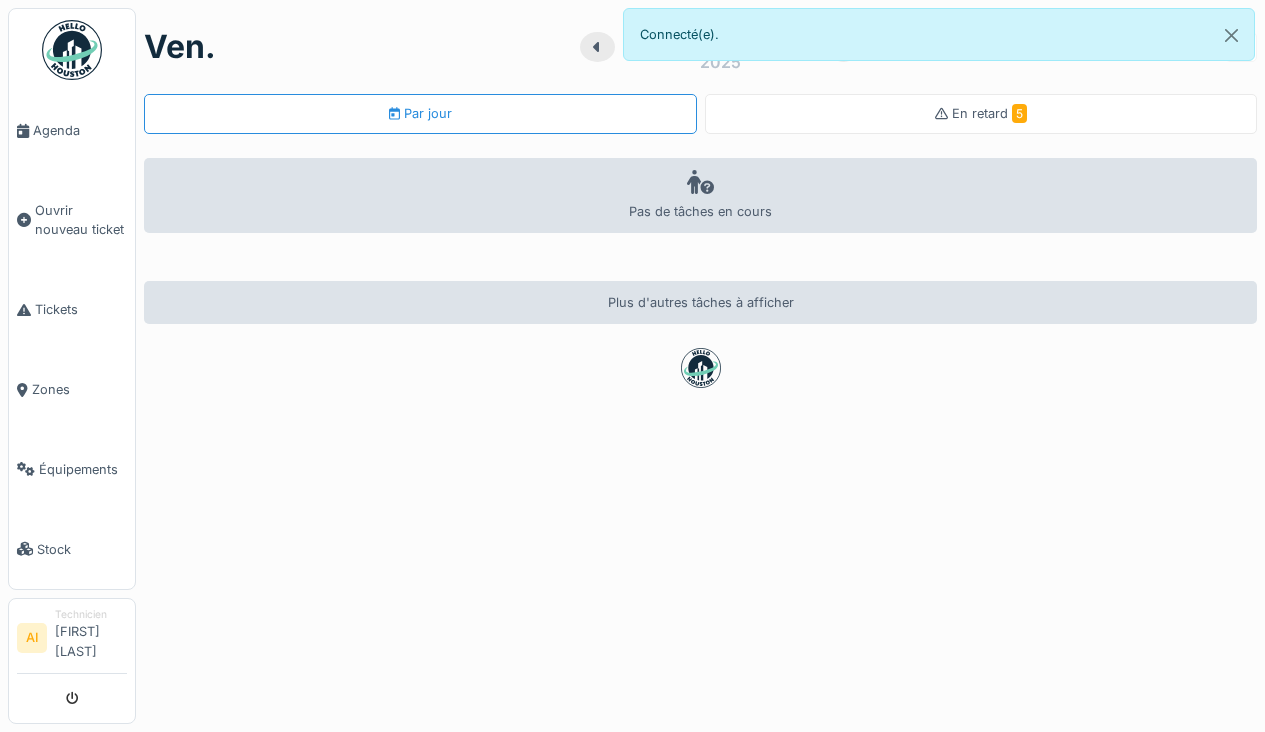 scroll, scrollTop: 0, scrollLeft: 0, axis: both 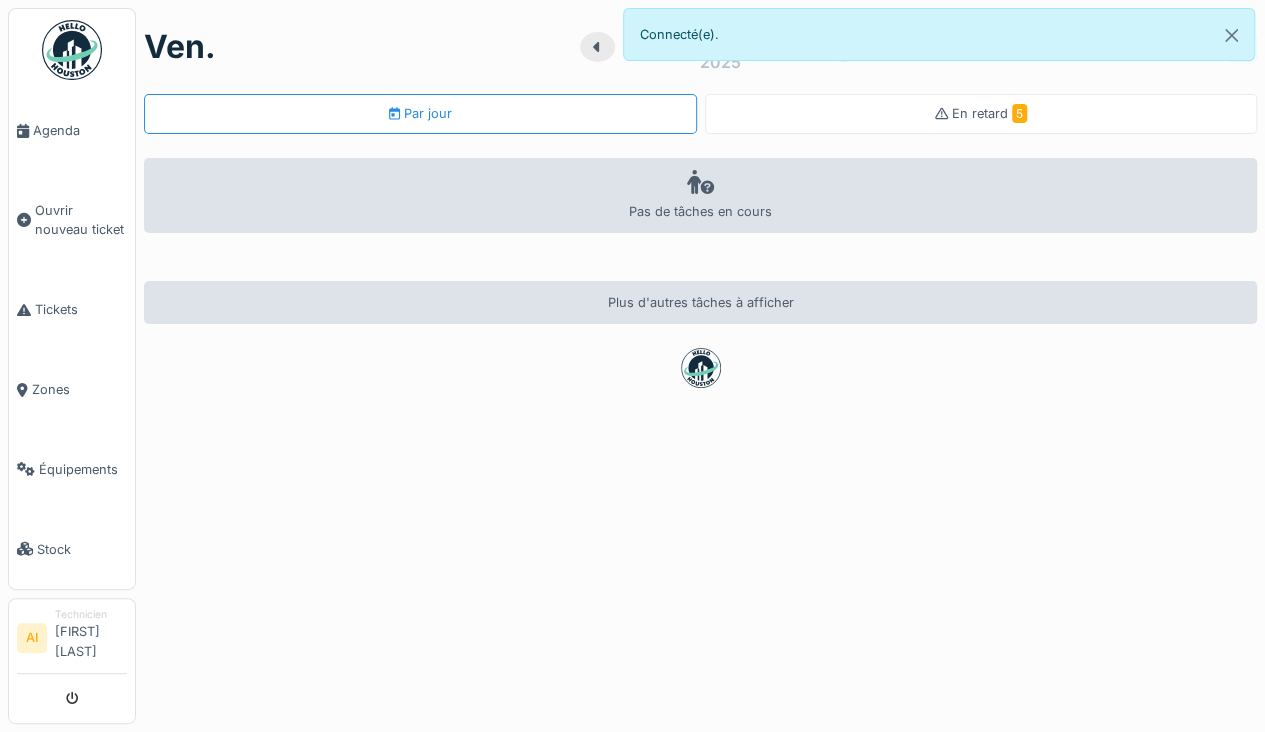 click at bounding box center [632, 366] 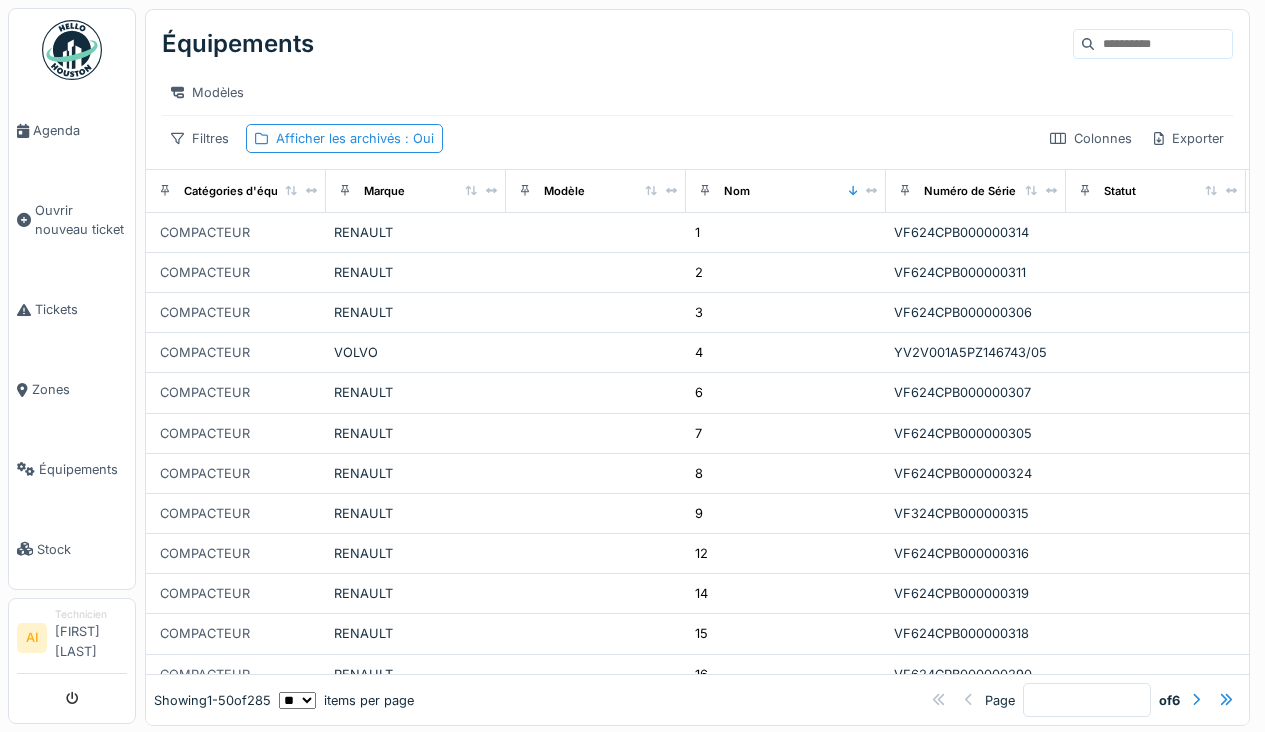scroll, scrollTop: 0, scrollLeft: 0, axis: both 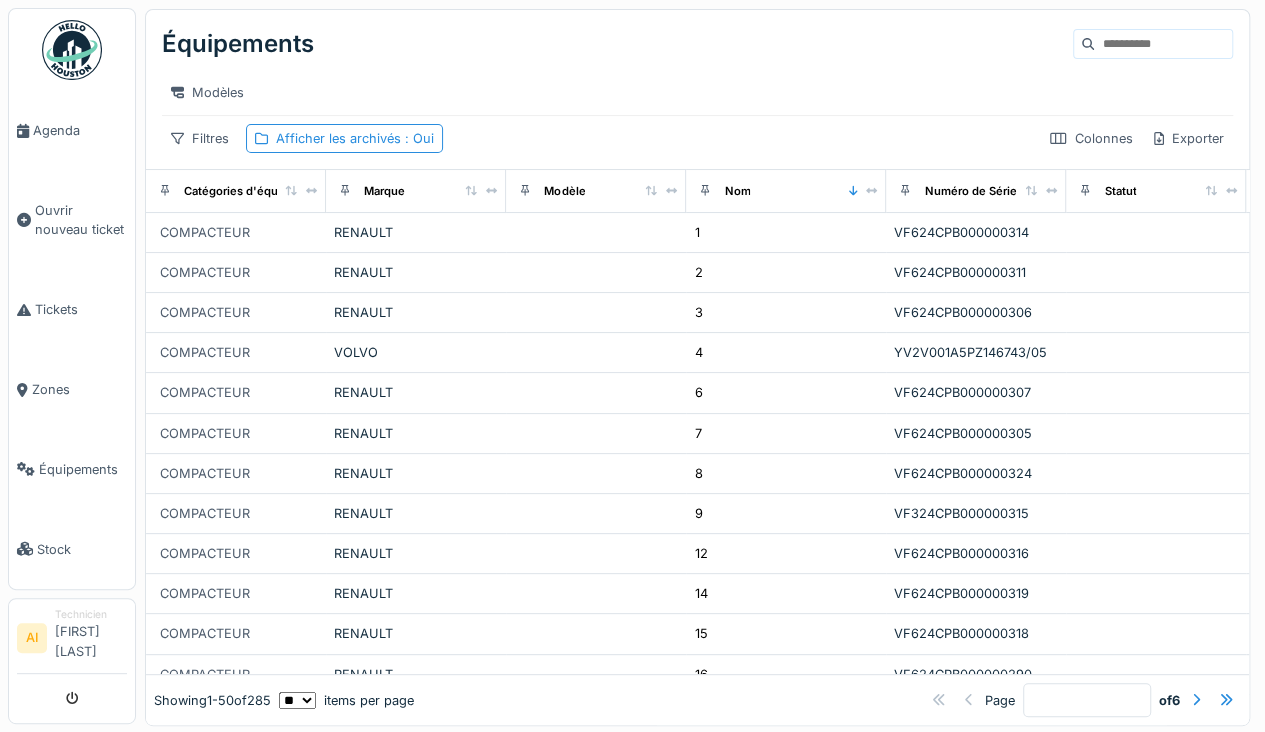 click at bounding box center (1163, 44) 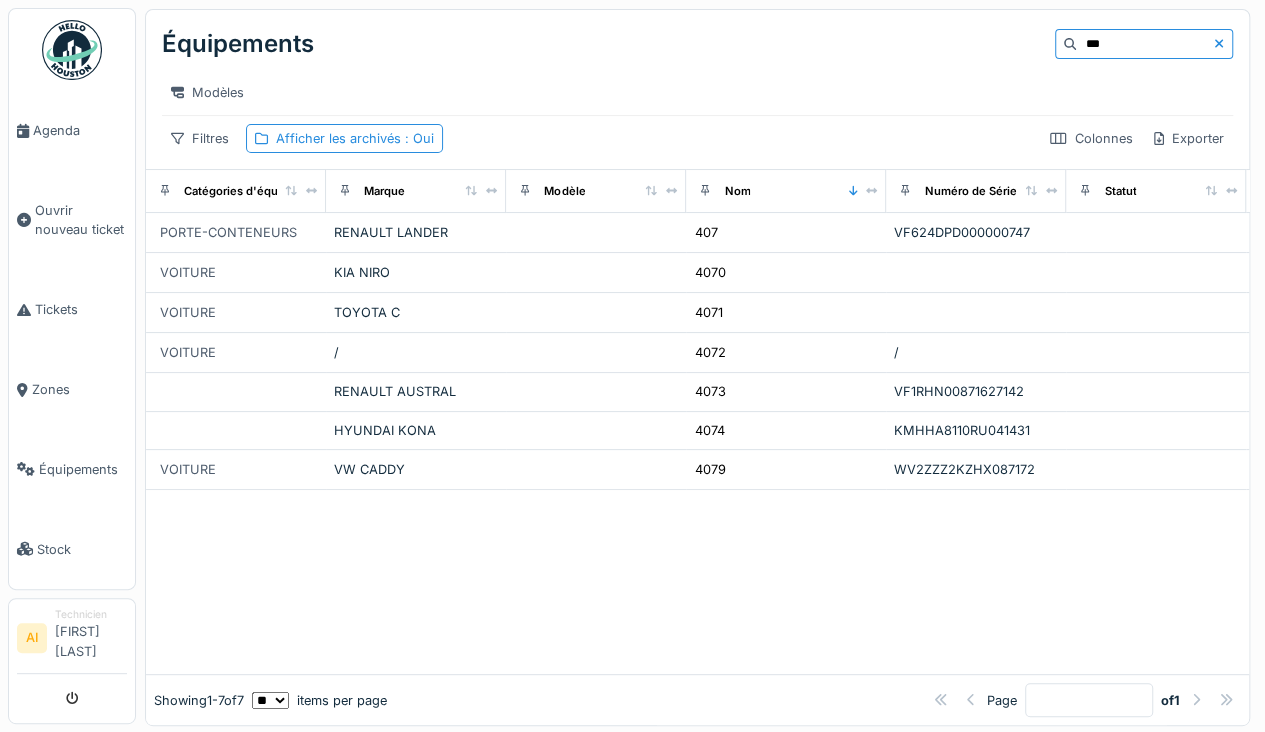 type on "***" 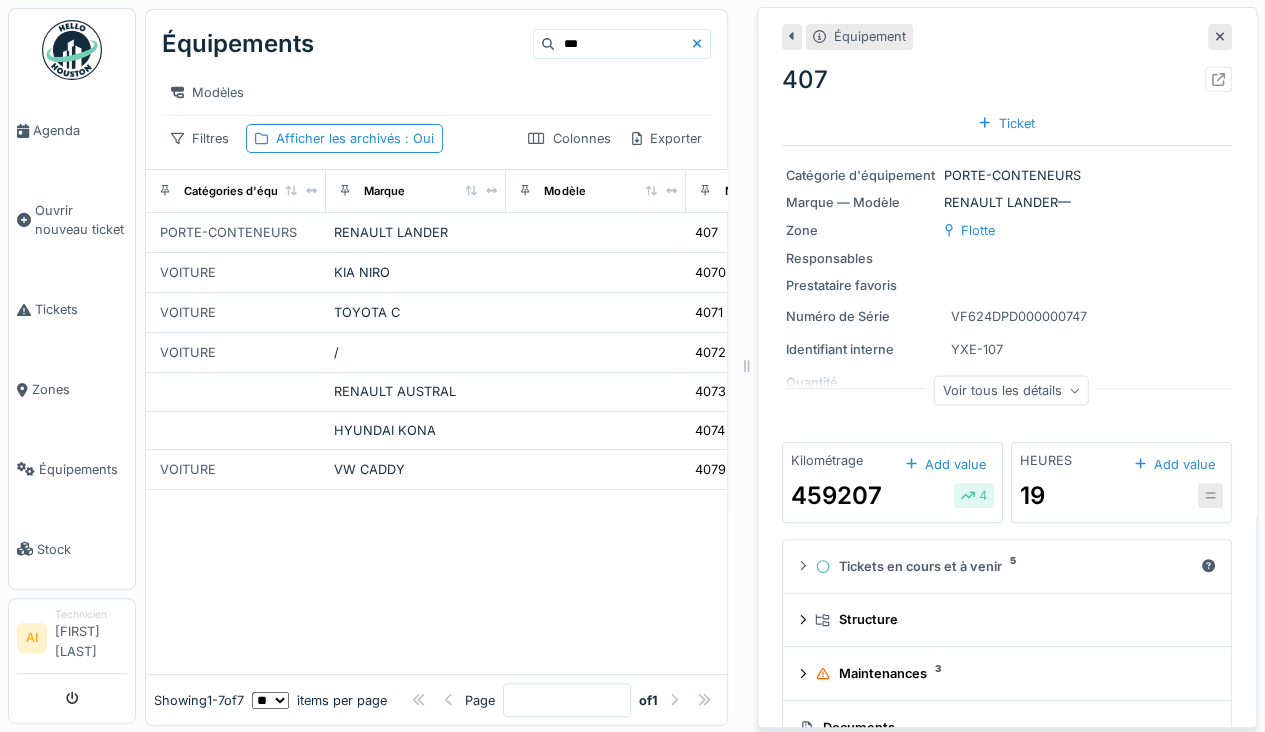 click at bounding box center [1218, 79] 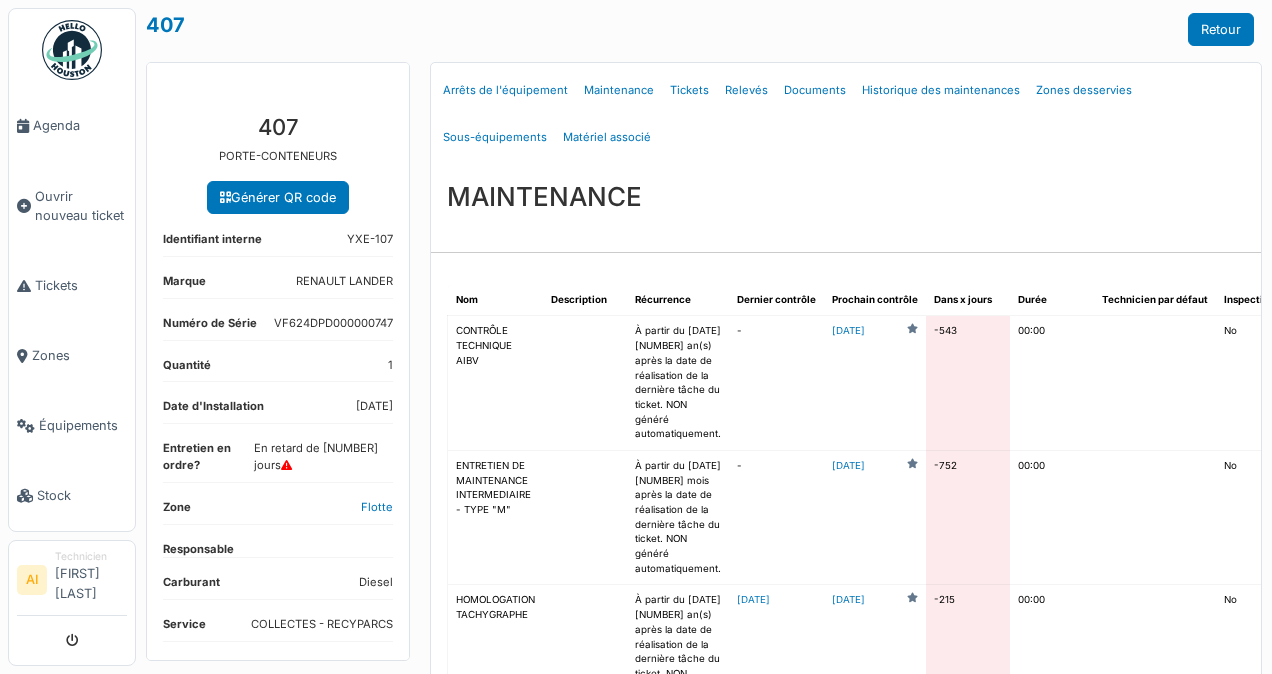 scroll, scrollTop: 0, scrollLeft: 0, axis: both 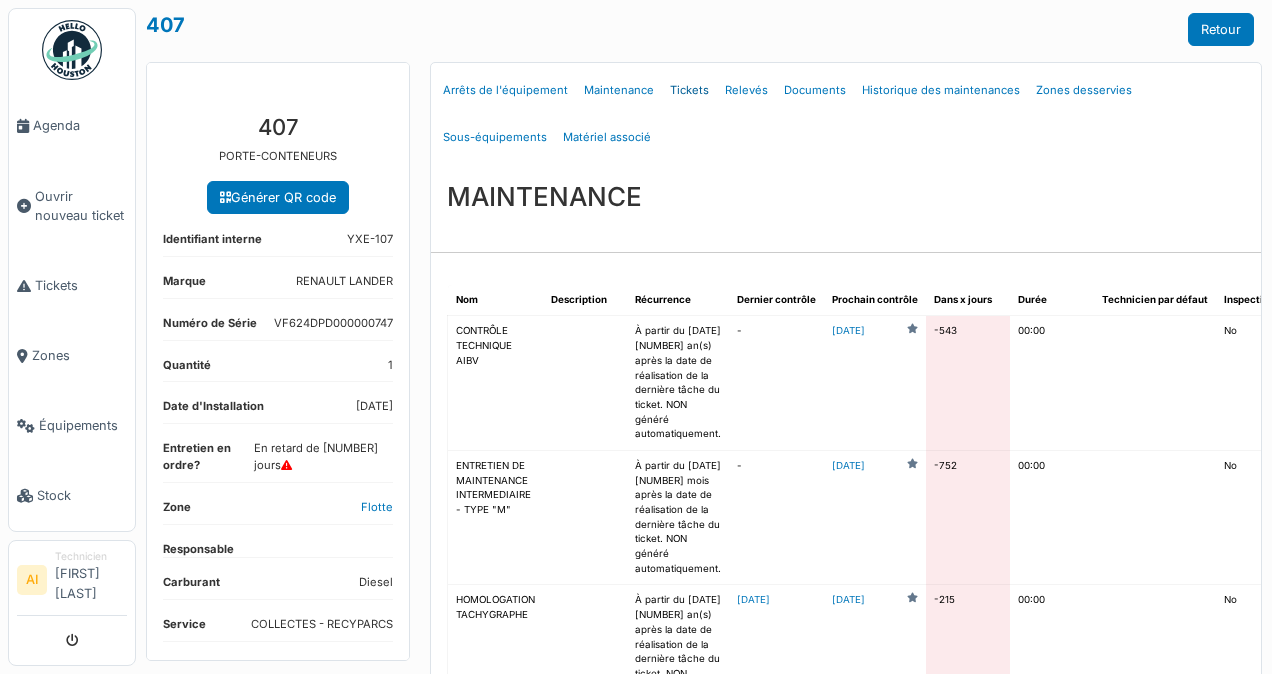 click on "Tickets" at bounding box center [689, 90] 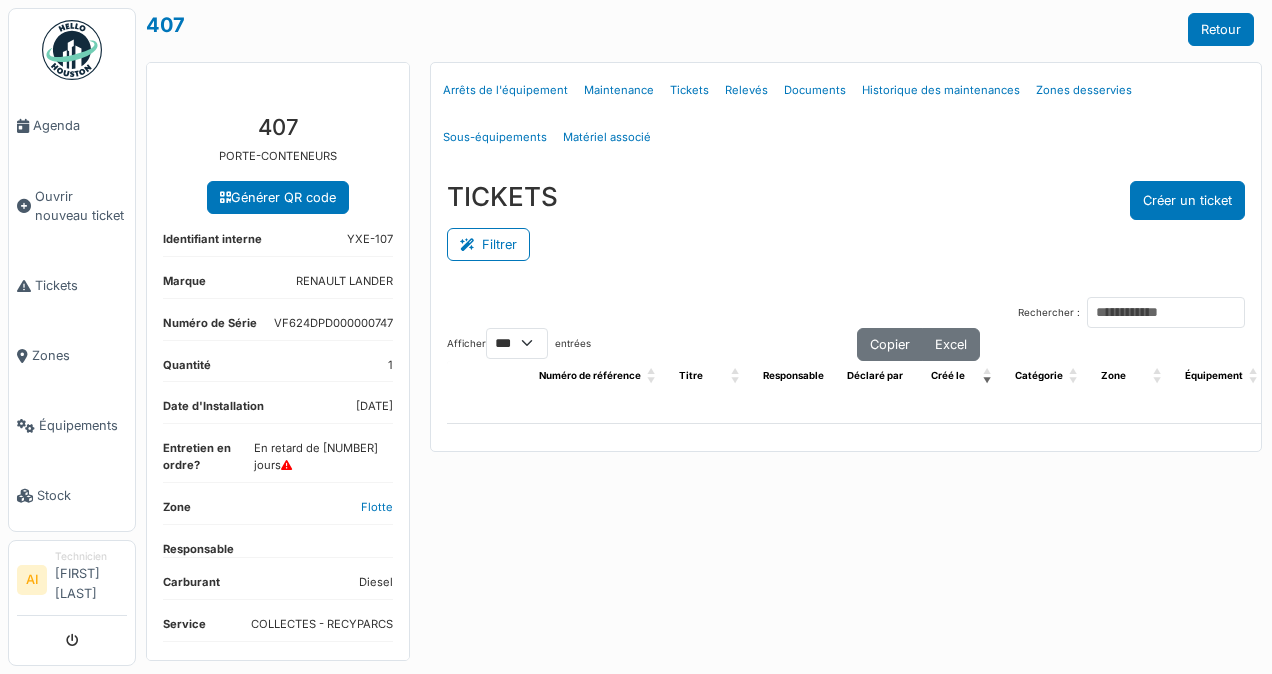 select on "***" 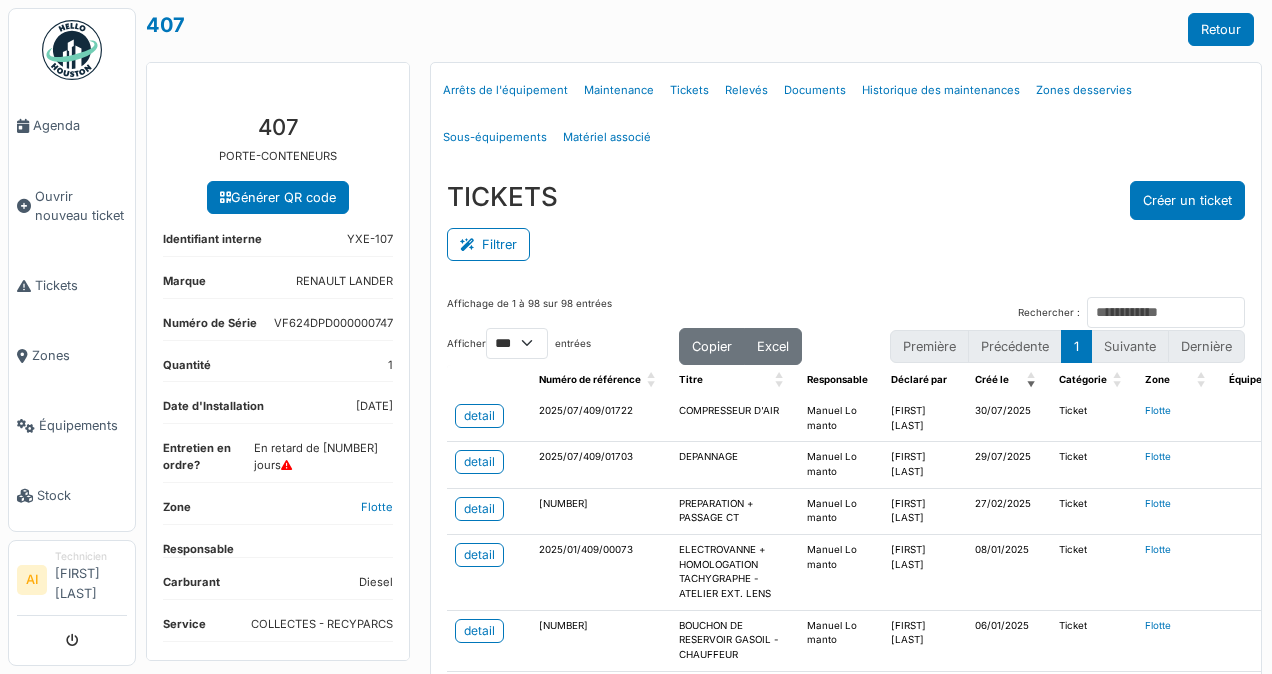 click on "detail" at bounding box center [479, 416] 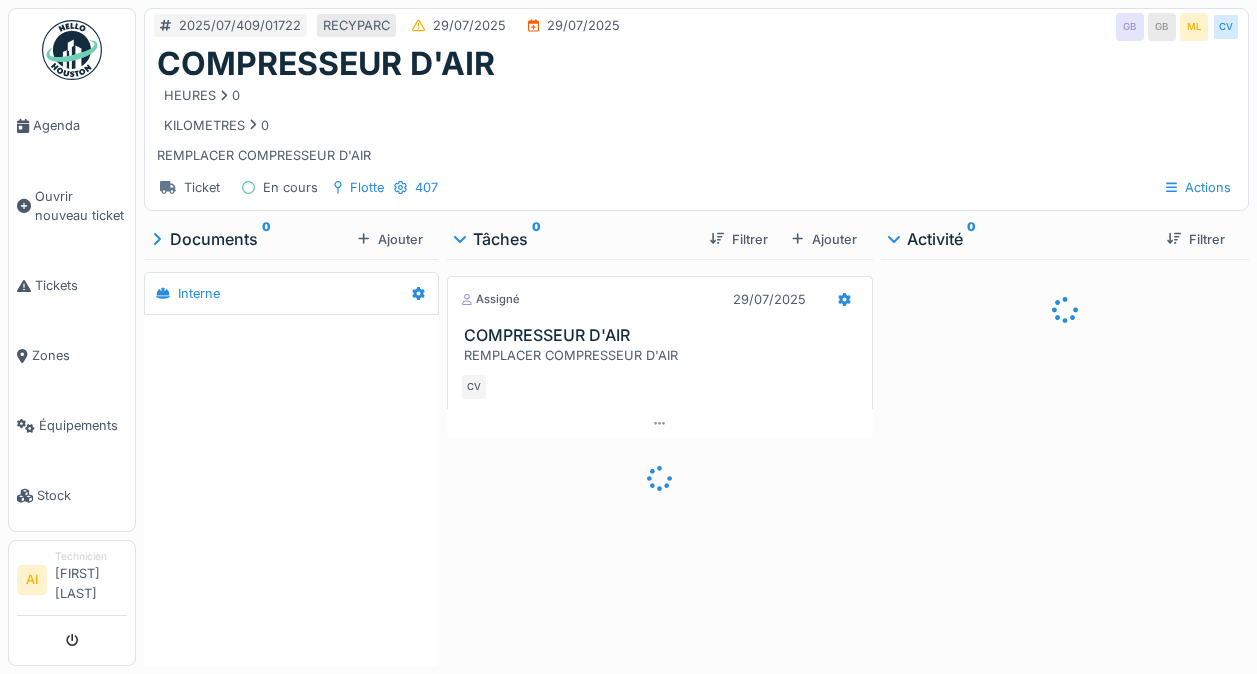 scroll, scrollTop: 0, scrollLeft: 0, axis: both 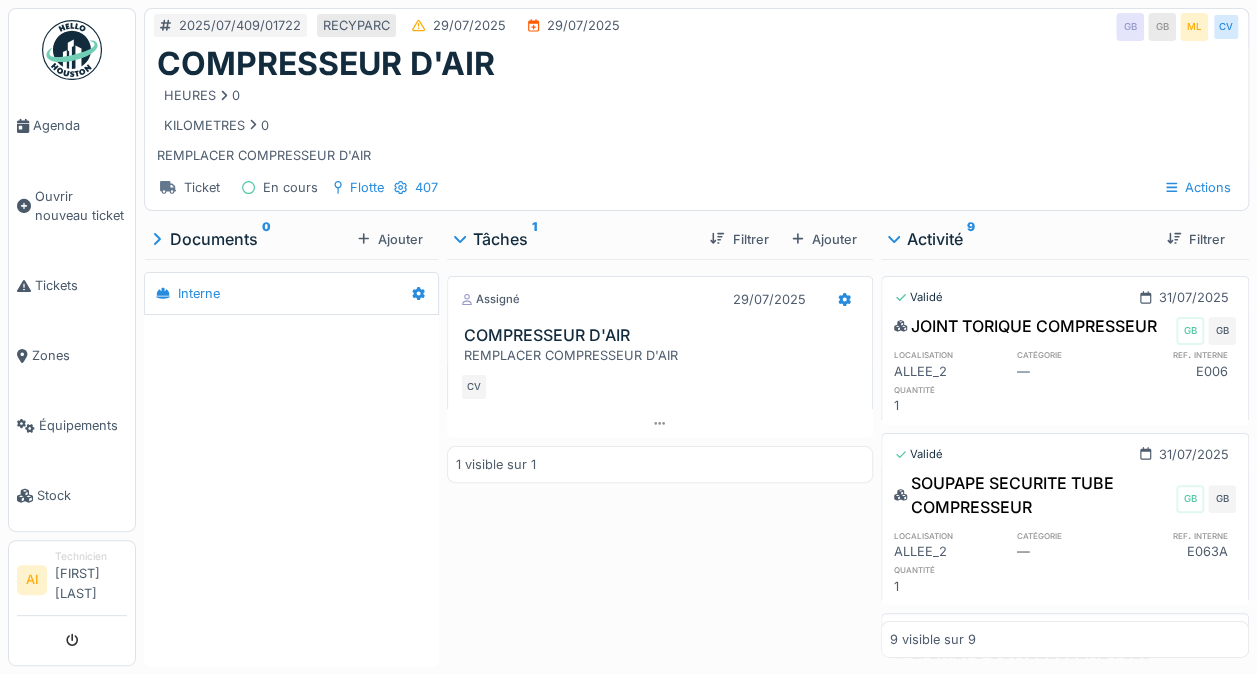 click on "Ajouter" at bounding box center [824, 239] 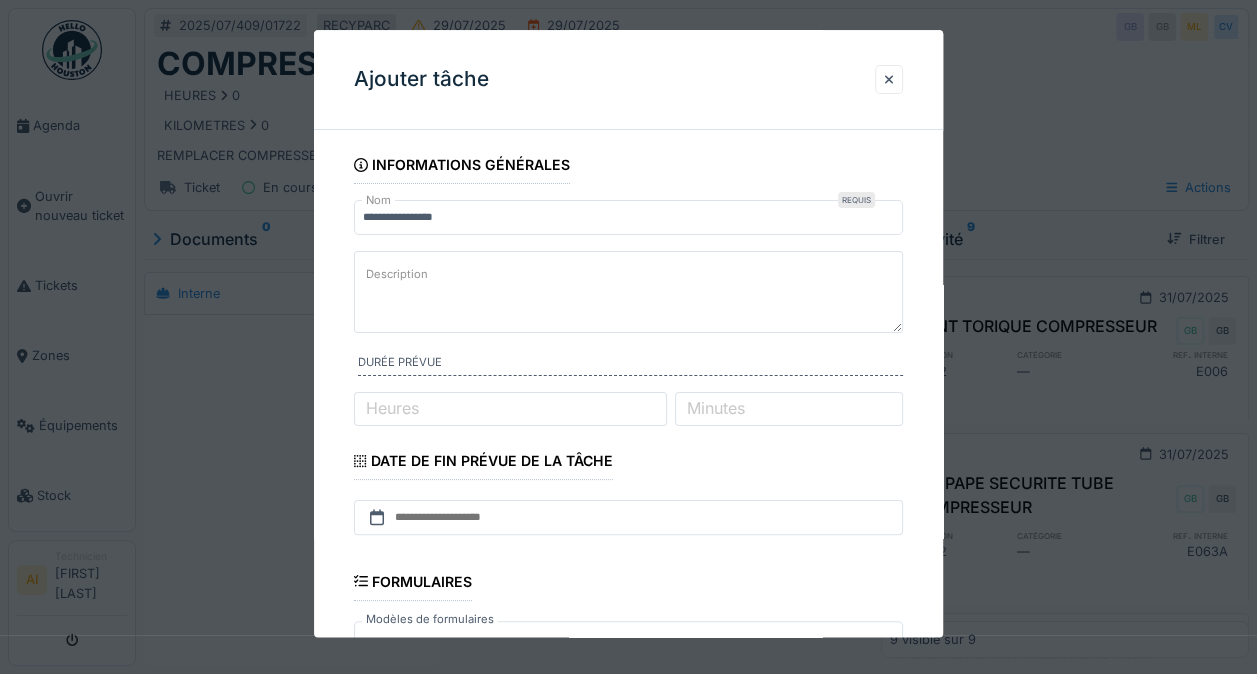 click on "Description" at bounding box center (628, 292) 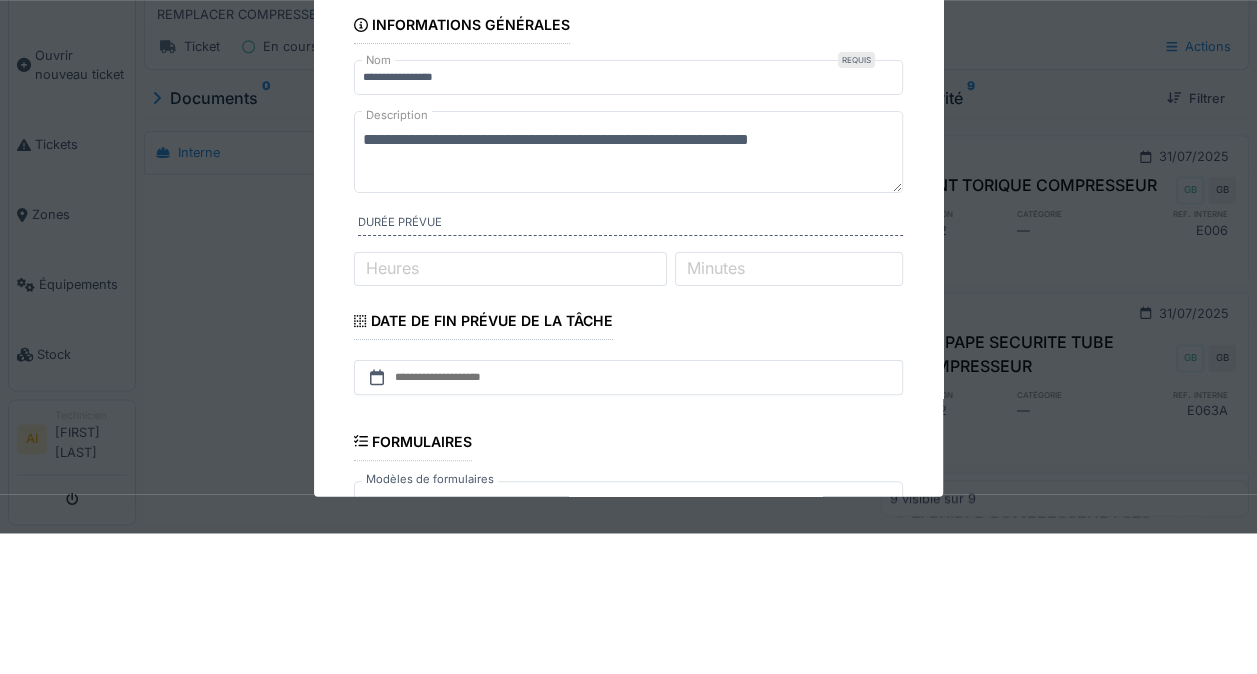 click on "**********" at bounding box center [628, 292] 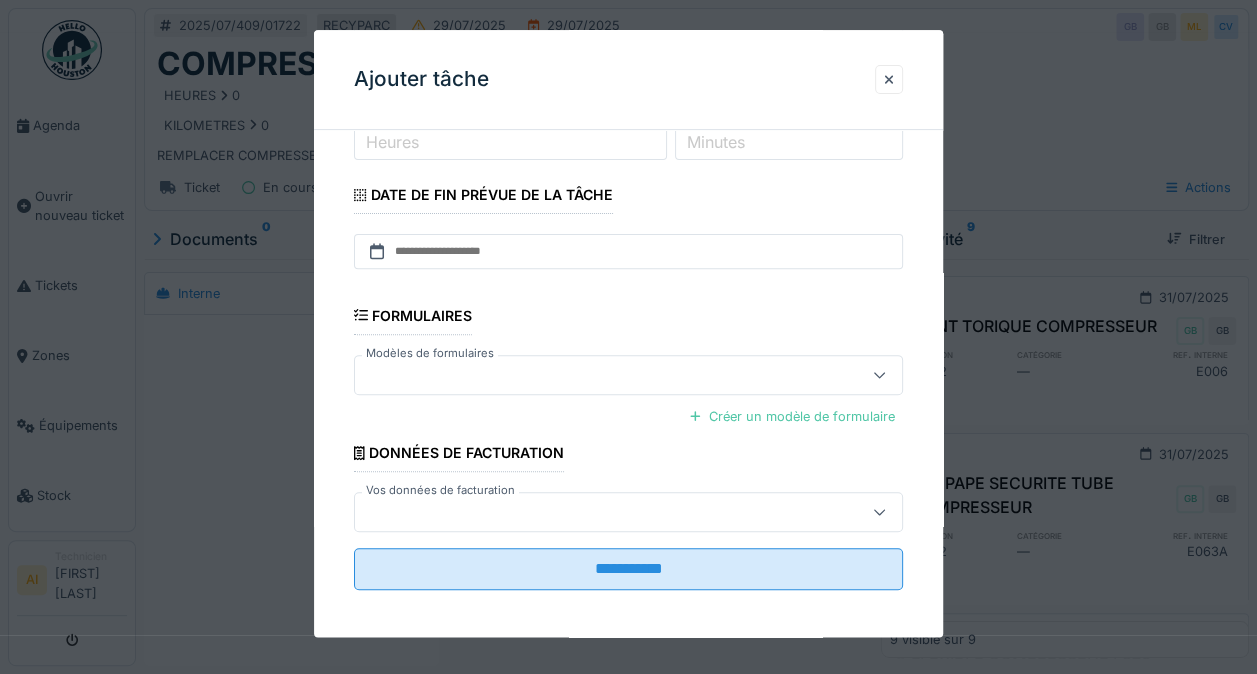 scroll, scrollTop: 278, scrollLeft: 0, axis: vertical 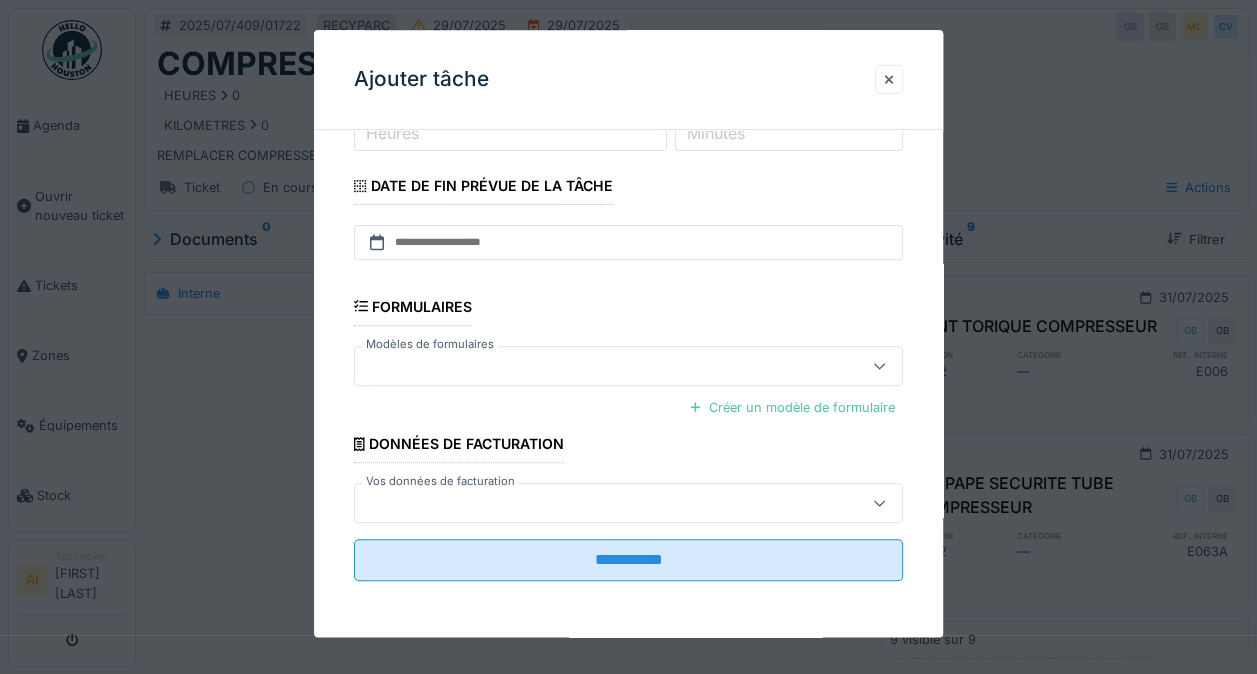 type on "**********" 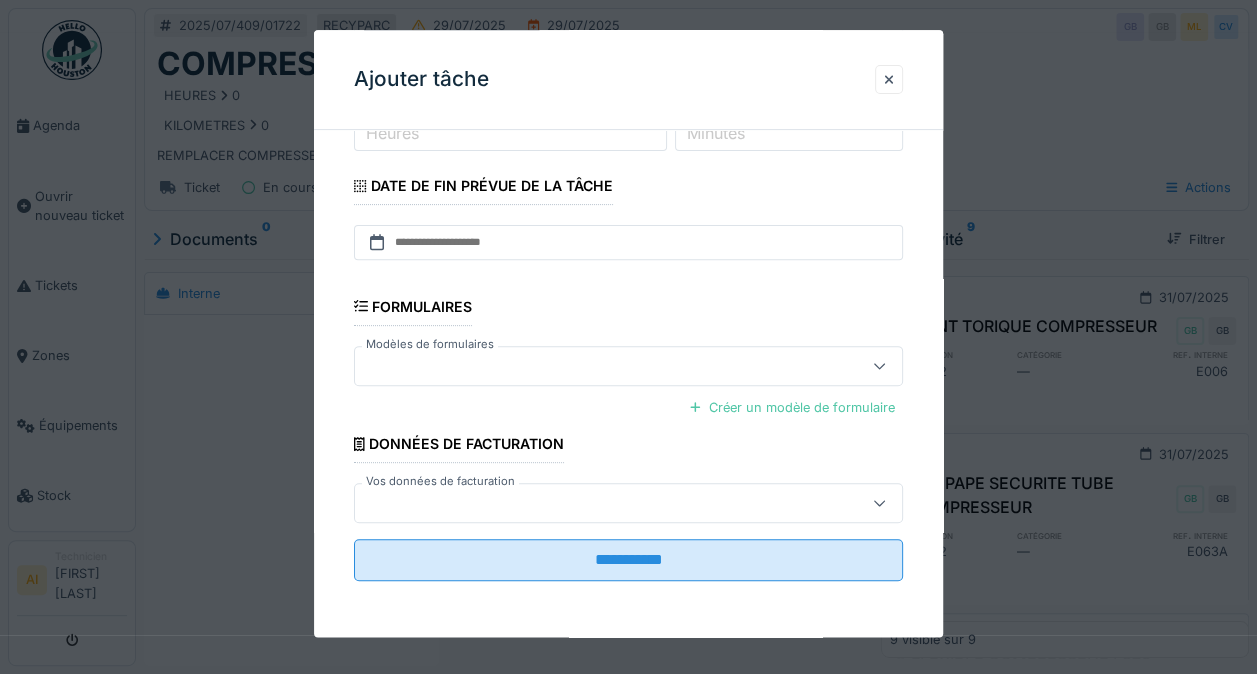 click on "**********" at bounding box center [628, 560] 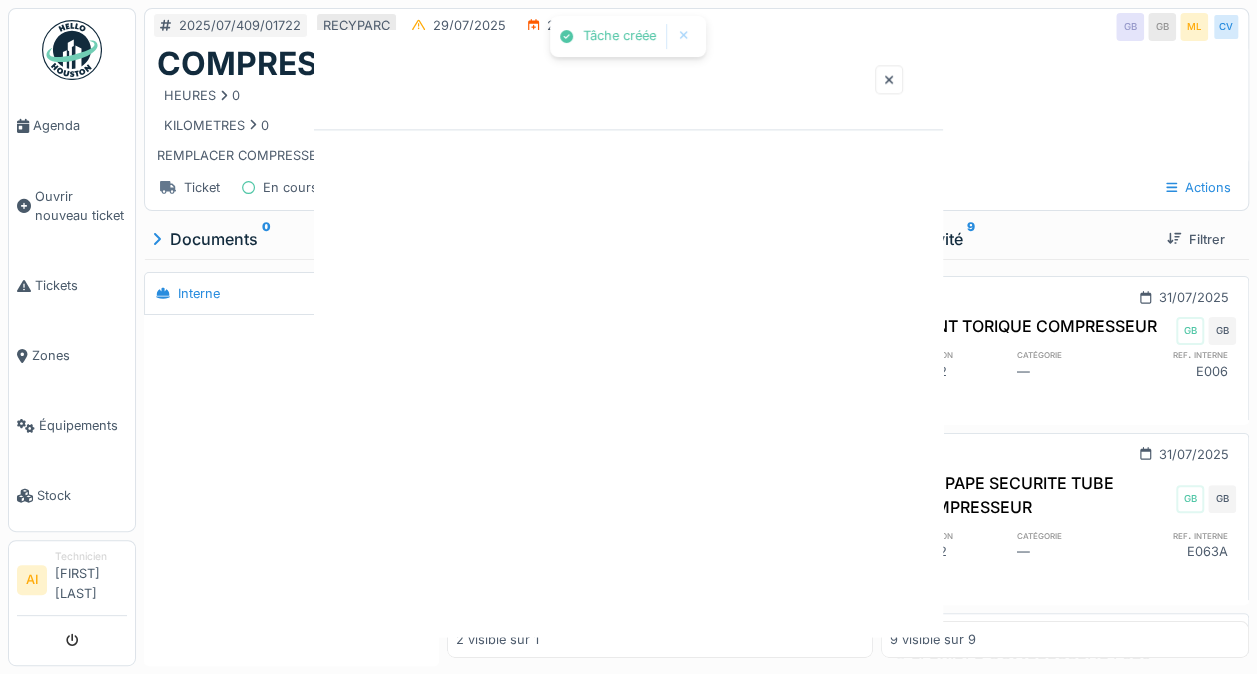 scroll, scrollTop: 0, scrollLeft: 0, axis: both 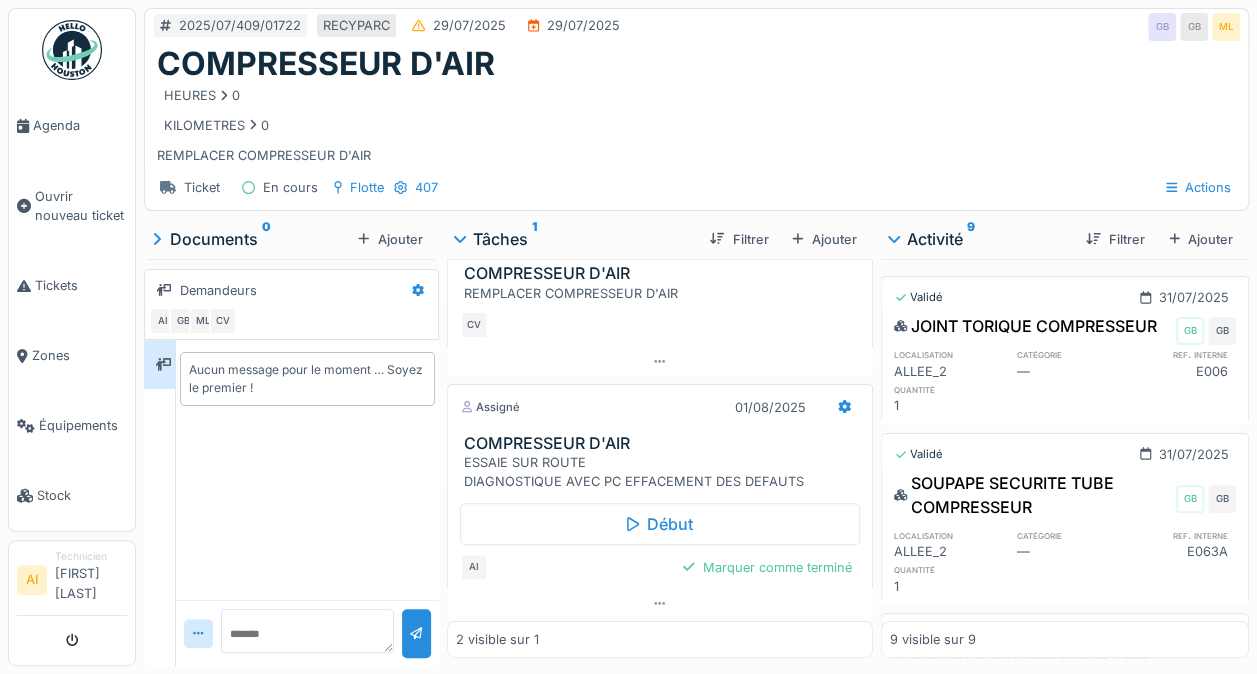click on "Marquer comme terminé" at bounding box center [767, 567] 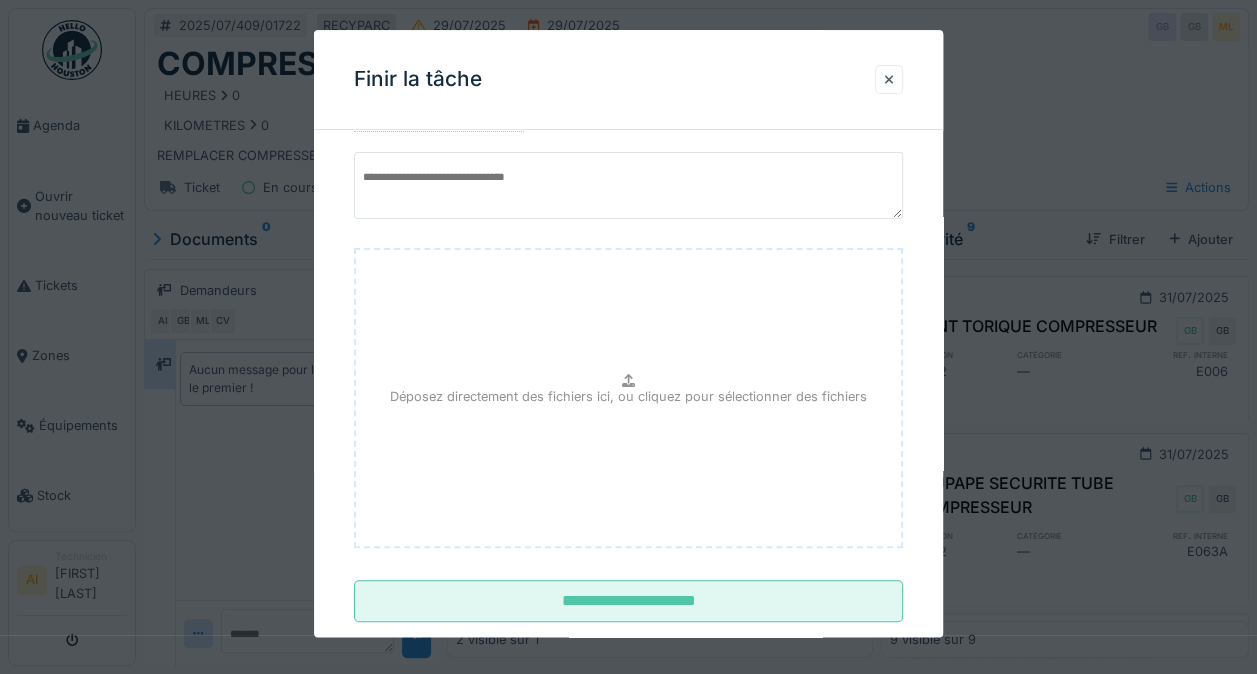 scroll, scrollTop: 108, scrollLeft: 0, axis: vertical 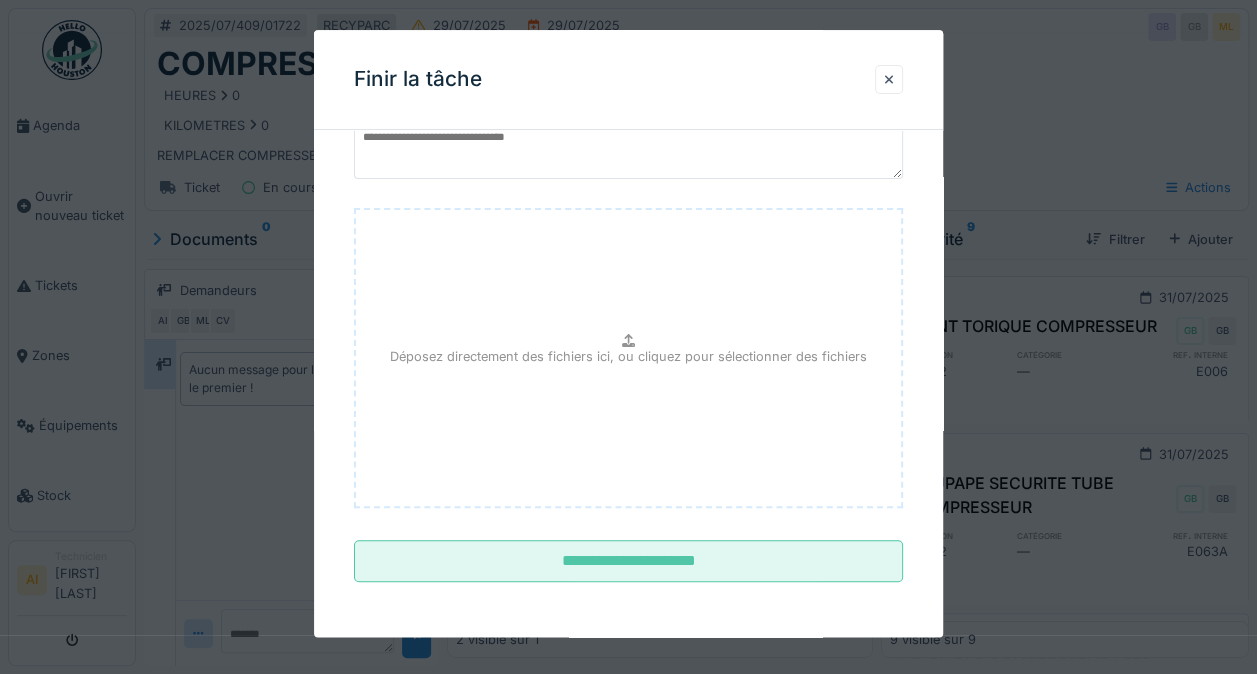 click on "**********" at bounding box center [628, 562] 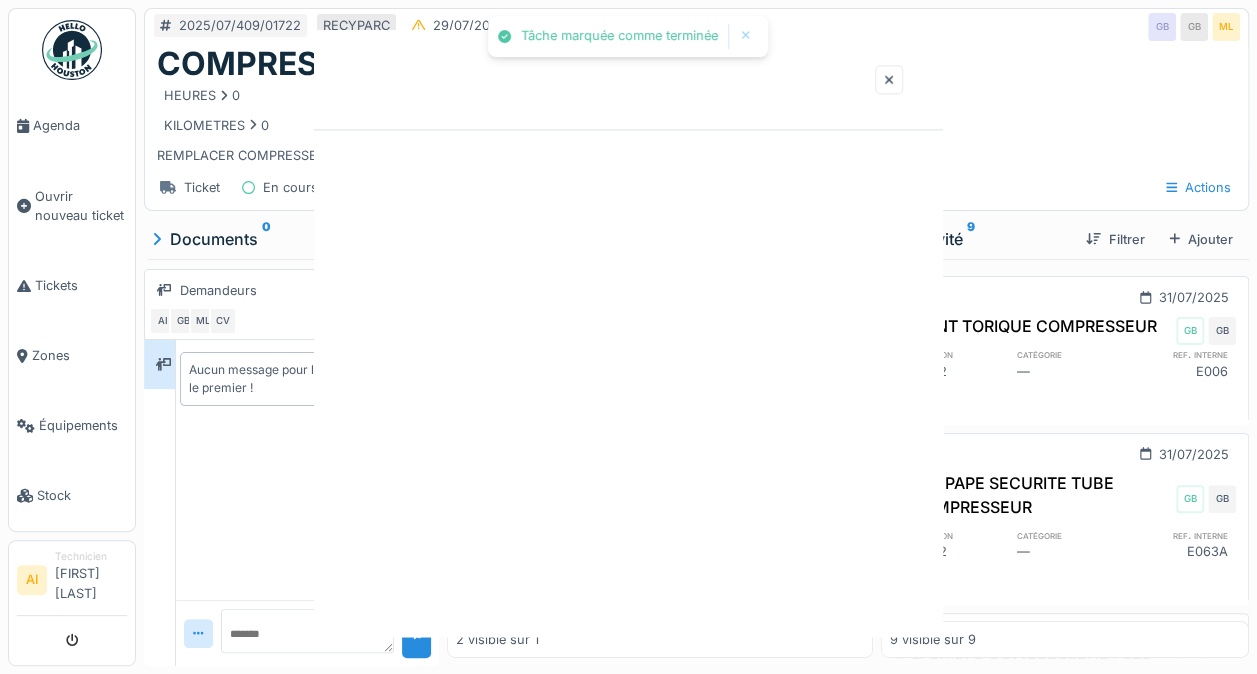 scroll, scrollTop: 0, scrollLeft: 0, axis: both 